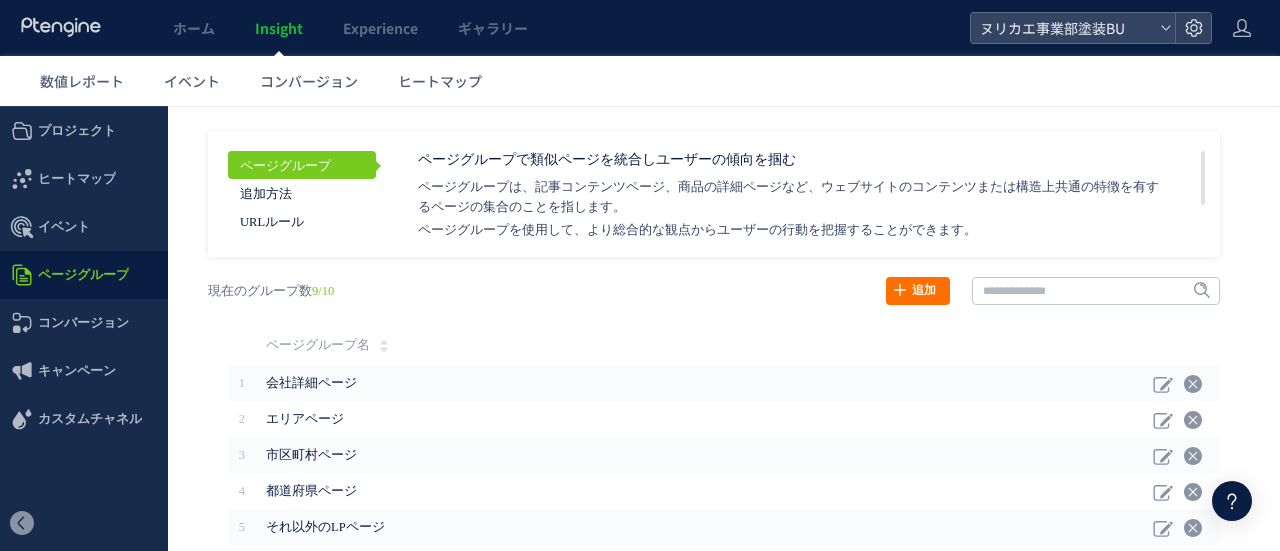 scroll, scrollTop: 0, scrollLeft: 0, axis: both 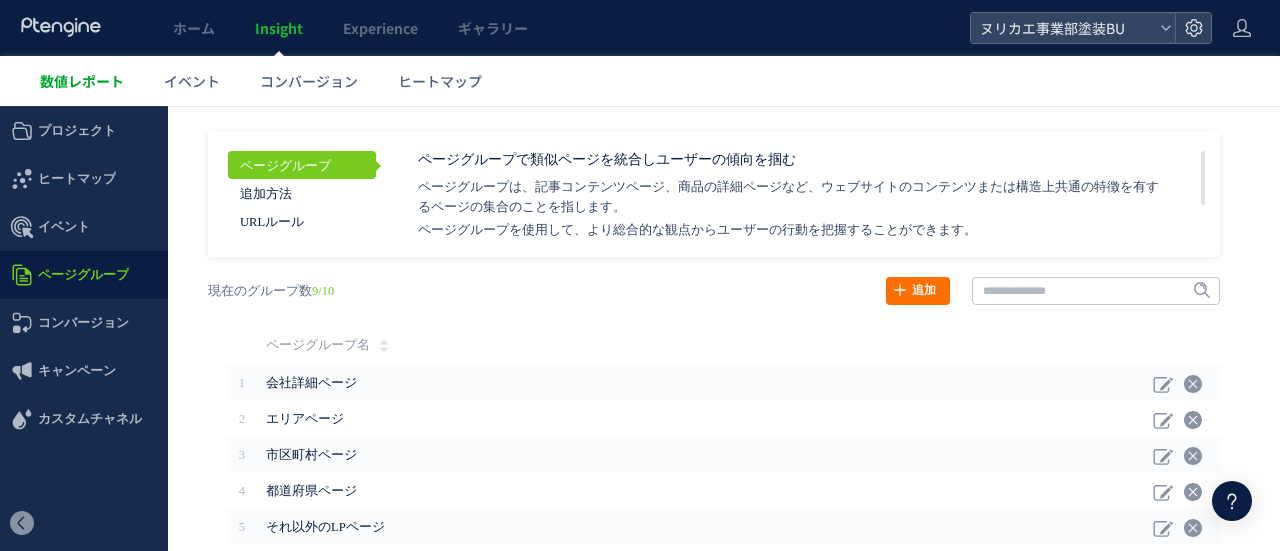 click on "数値レポート" at bounding box center (82, 81) 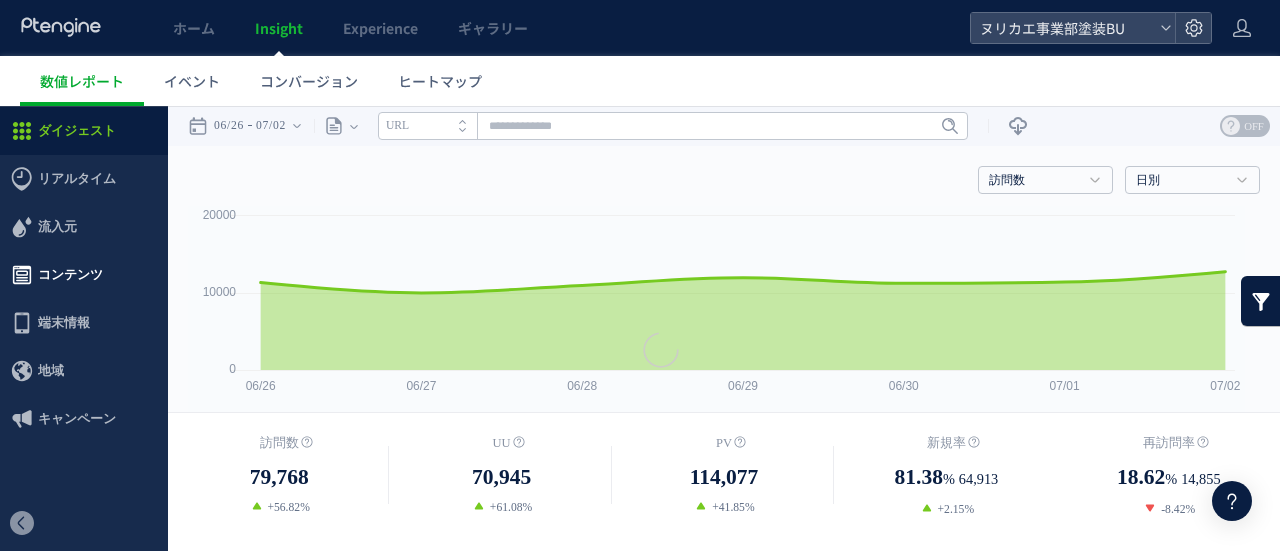 click on "コンテンツ" at bounding box center [70, 275] 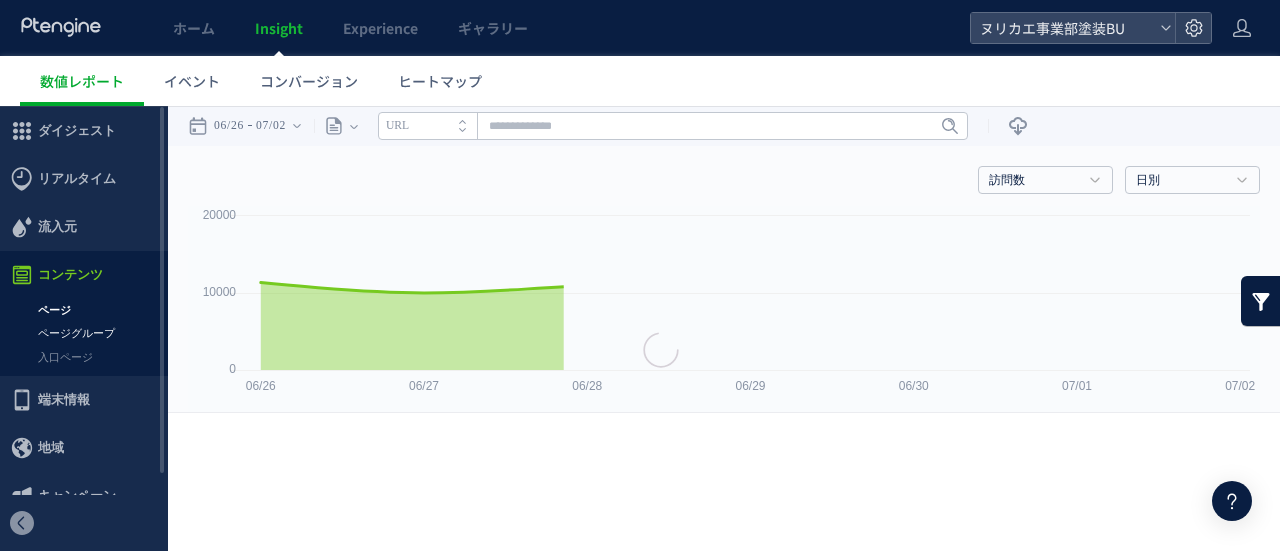 click on "ページグループ" at bounding box center [84, 333] 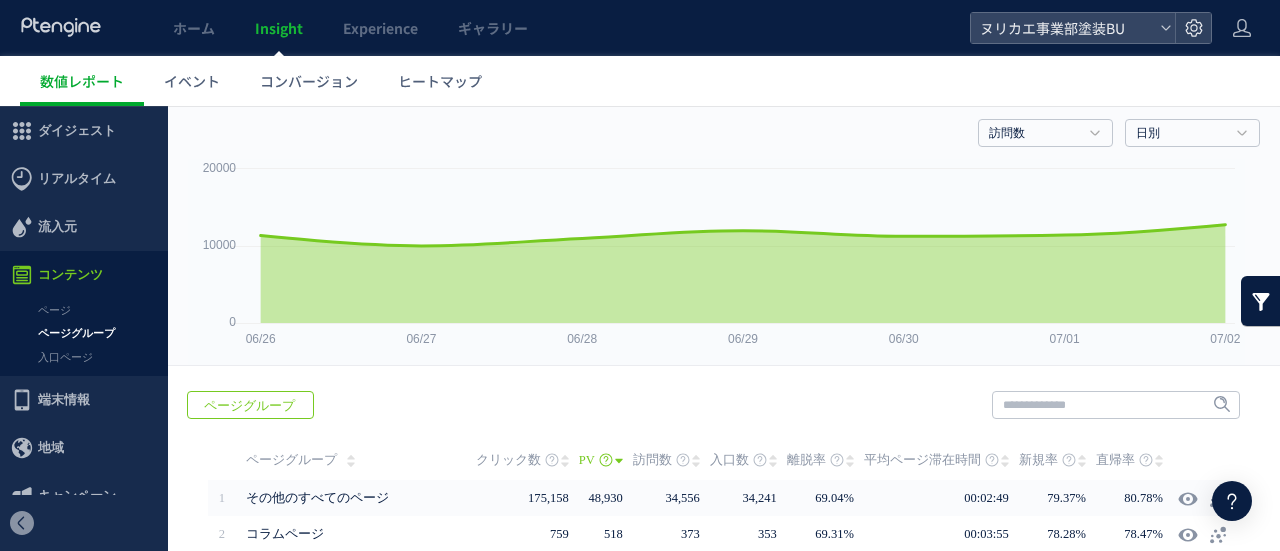 scroll, scrollTop: 0, scrollLeft: 0, axis: both 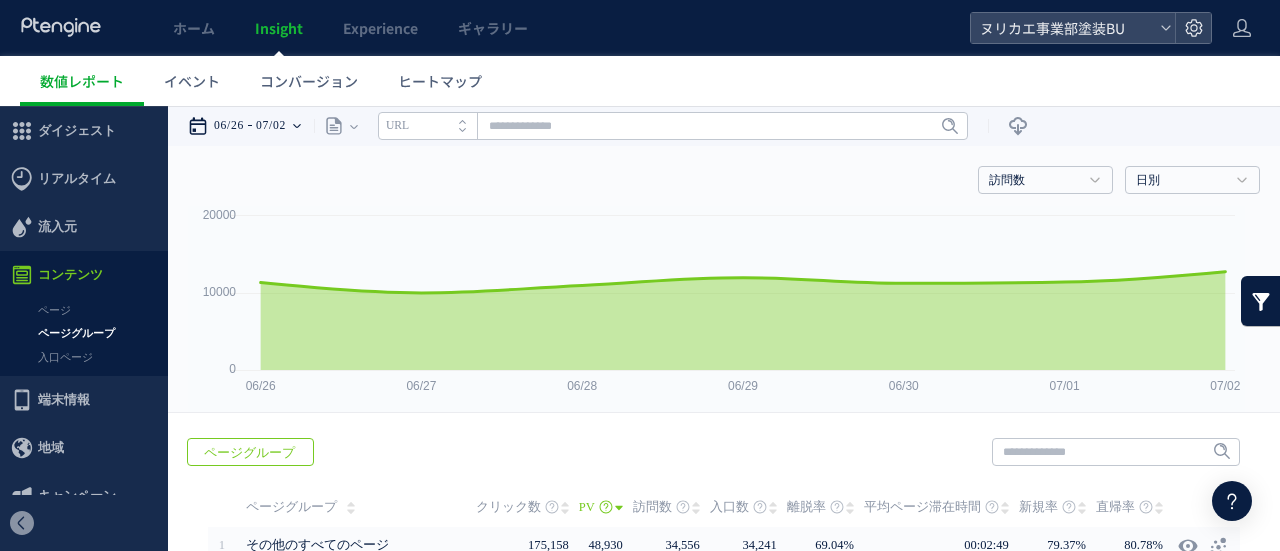 click at bounding box center [297, 126] 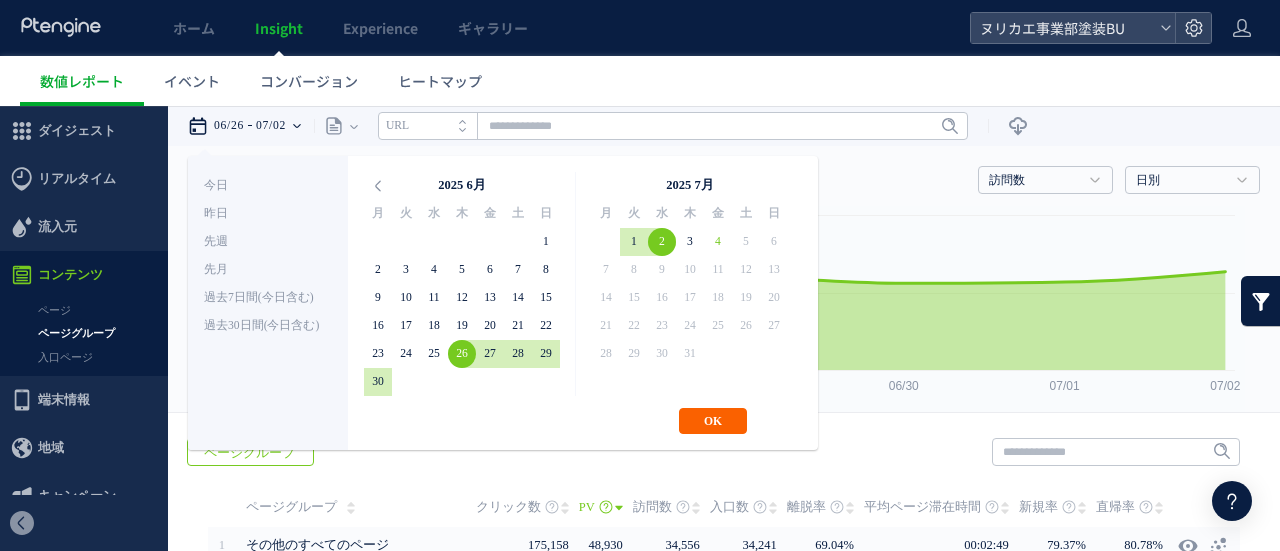 click on "OK" at bounding box center (713, 421) 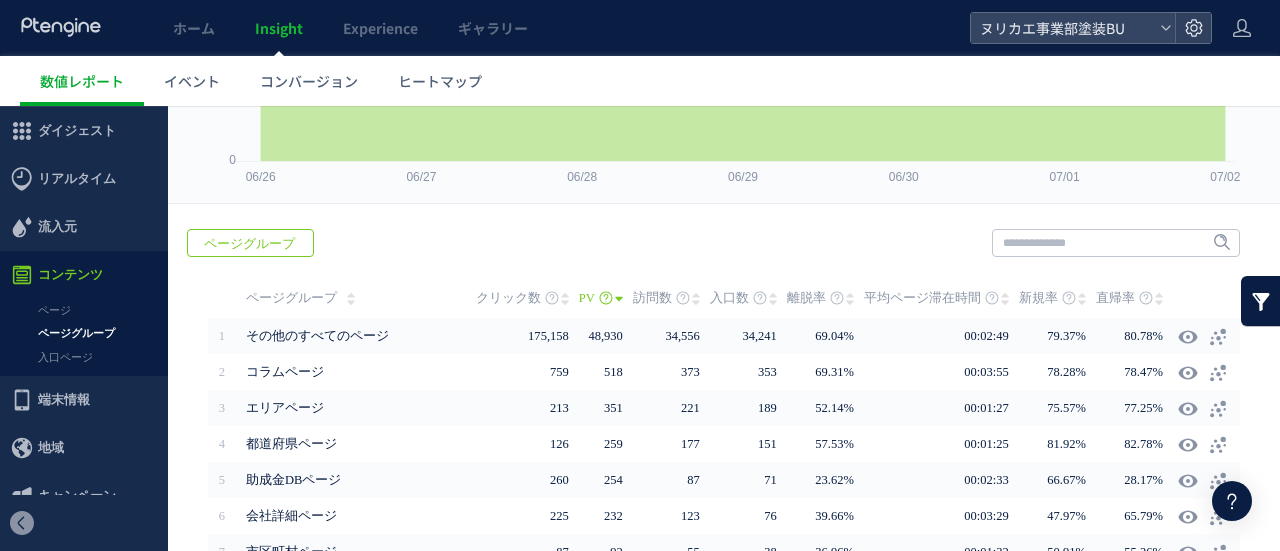 scroll, scrollTop: 211, scrollLeft: 0, axis: vertical 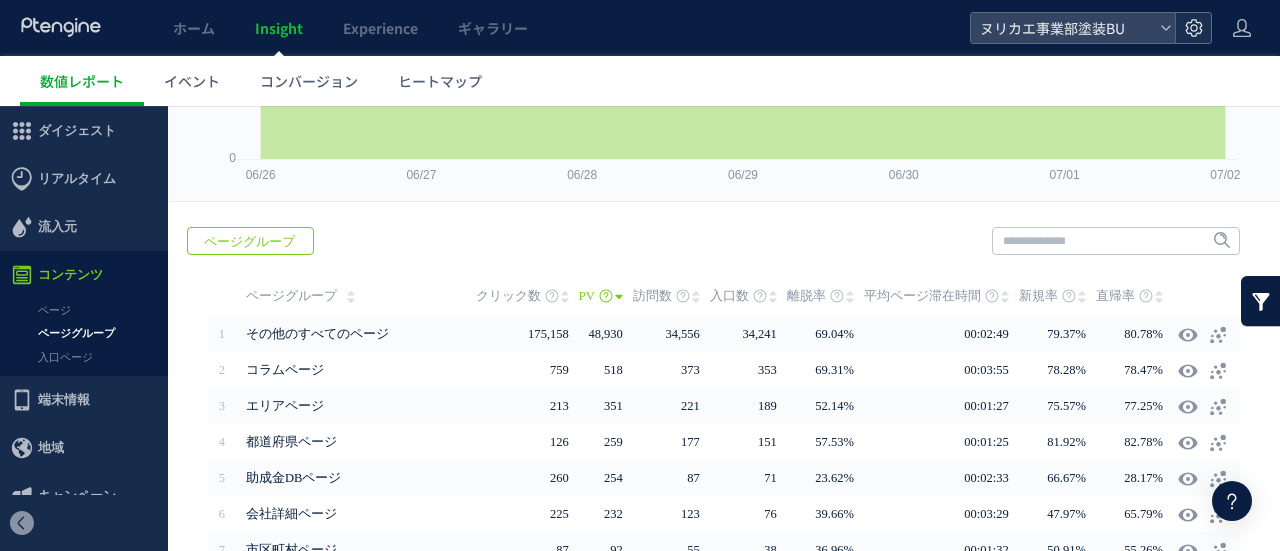 click 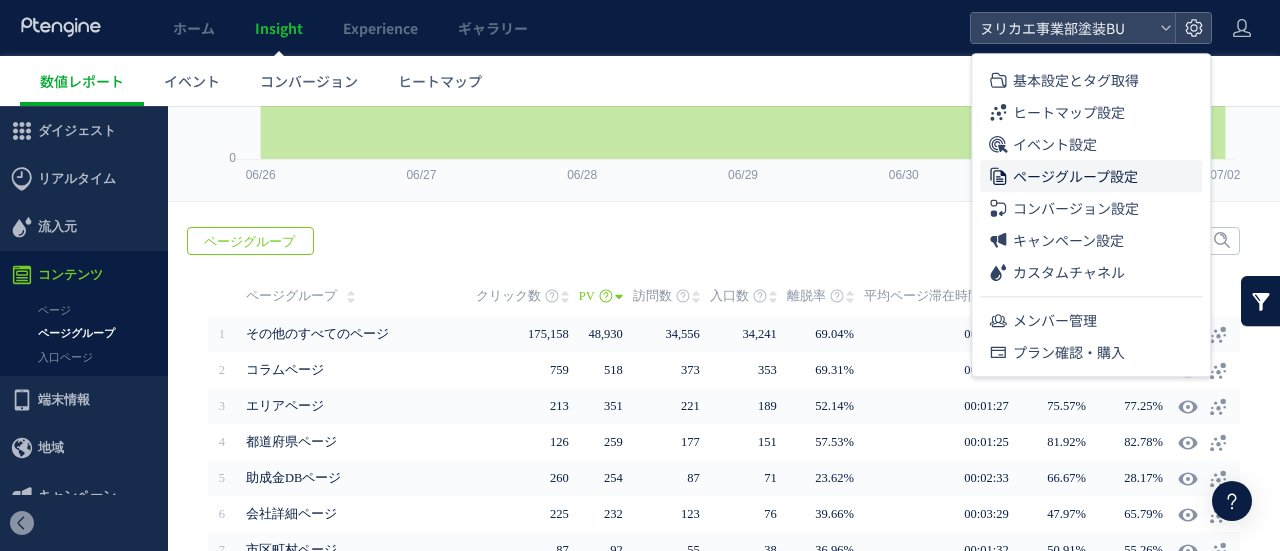 click on "ページグループ設定" at bounding box center (1075, 176) 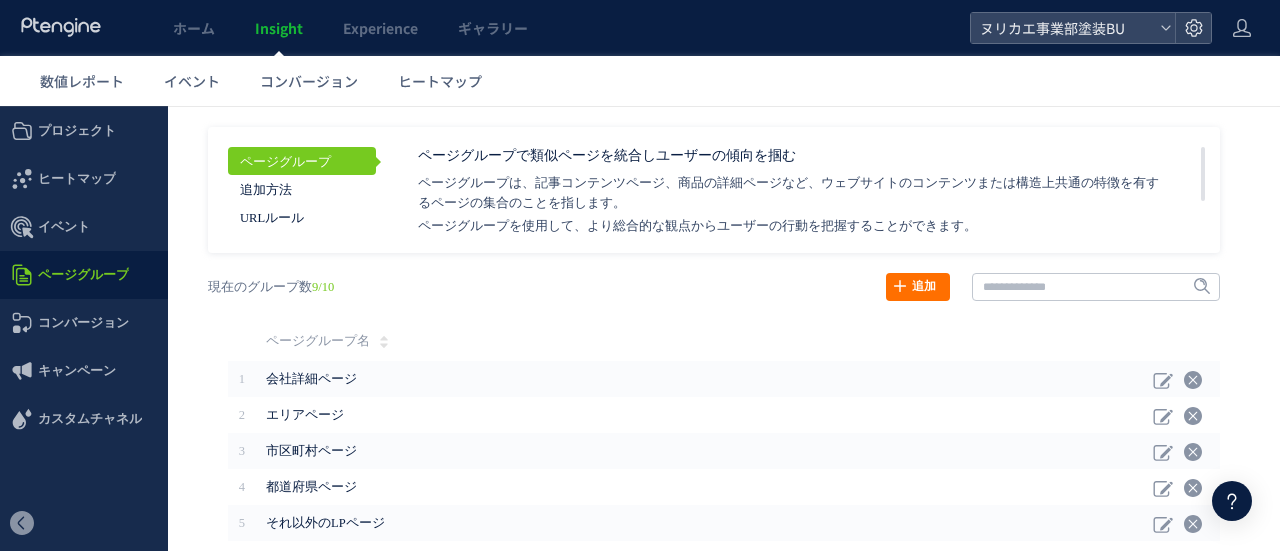scroll, scrollTop: 0, scrollLeft: 0, axis: both 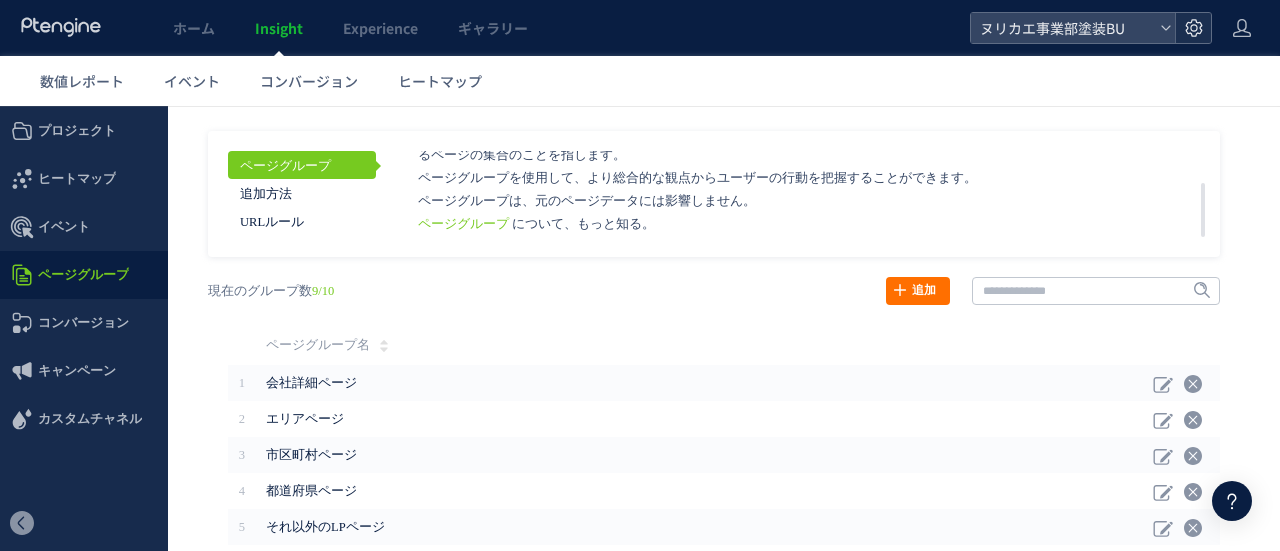 click 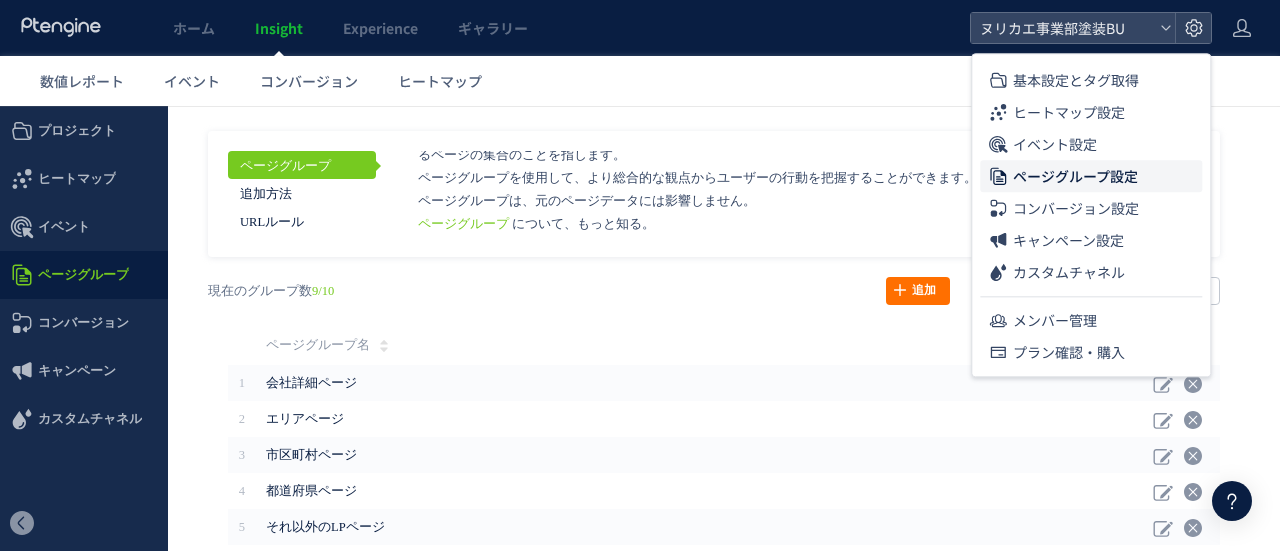 click on "数値レポート イベント コンバージョン ヒートマップ" at bounding box center (650, 81) 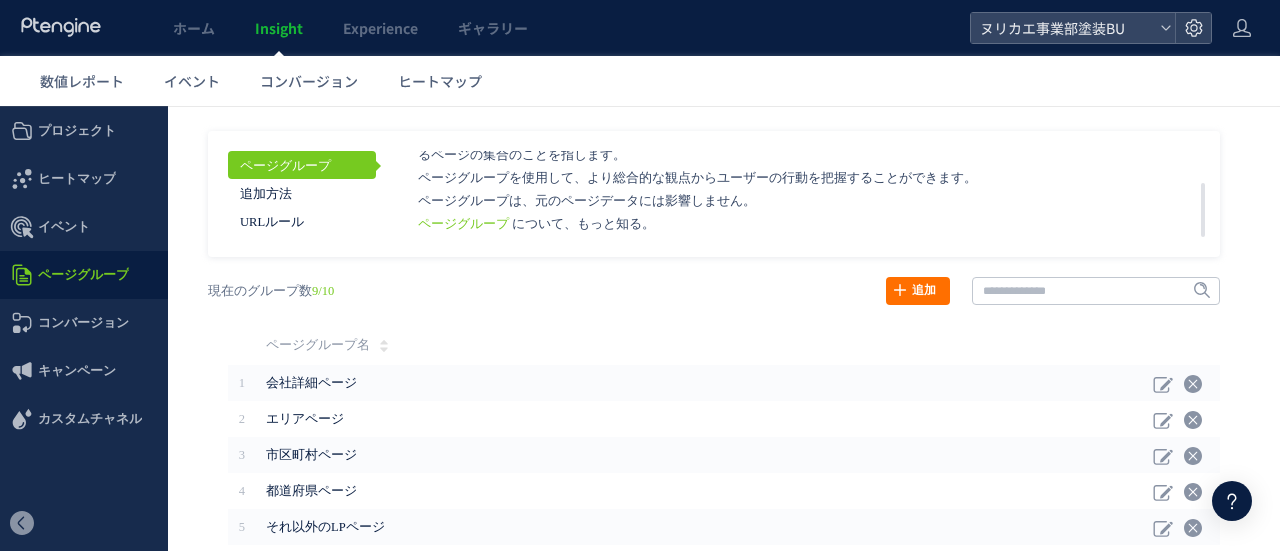 click on "ページグループ
追加方法
URLルール
ページグループで類似ページを統合しユーザーの傾向を掴む
ページグループは、記事コンテンツページ、商品の詳細ページなど、ウェブサイトのコンテンツまたは構造上共通の特徴を有するページの集合のことを指します。
9/10" at bounding box center (724, 441) 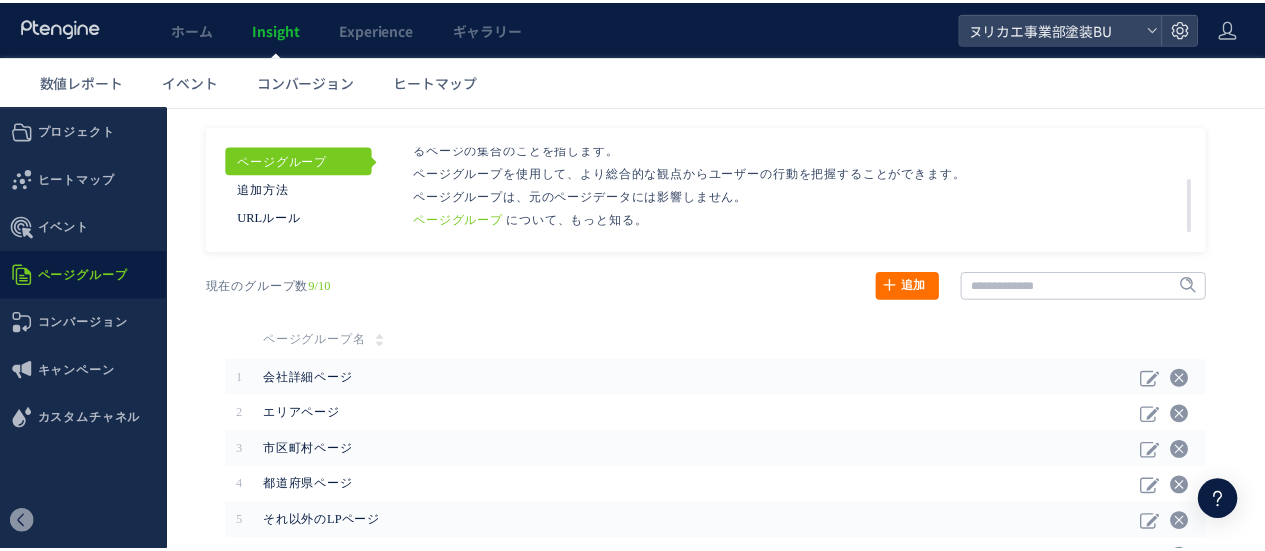 scroll, scrollTop: 2, scrollLeft: 0, axis: vertical 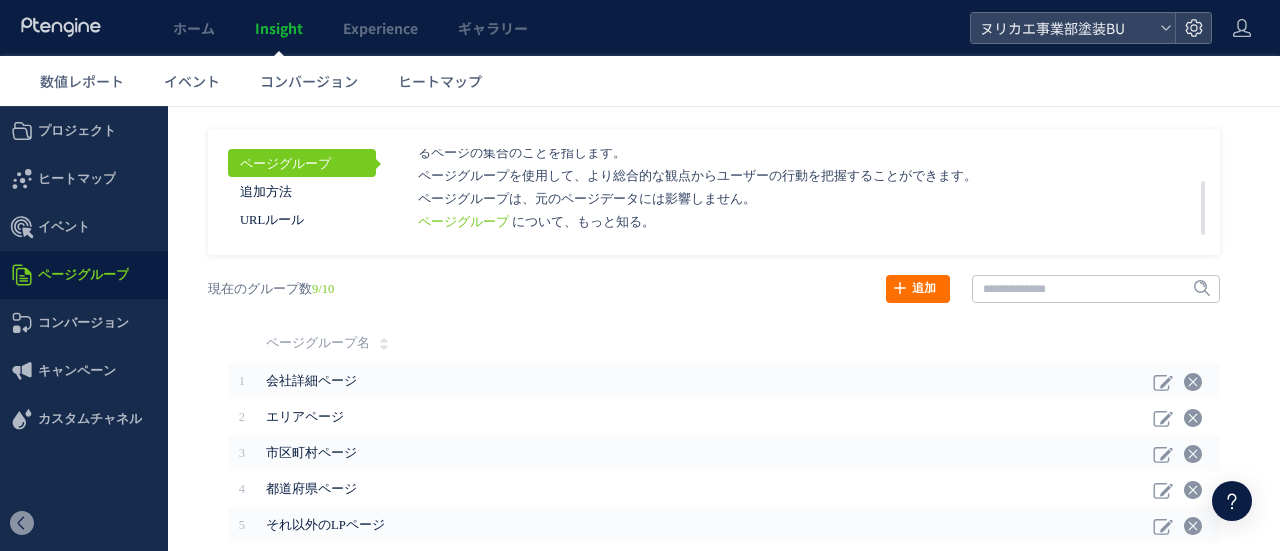 drag, startPoint x: 1187, startPoint y: 144, endPoint x: 1243, endPoint y: 159, distance: 57.974133 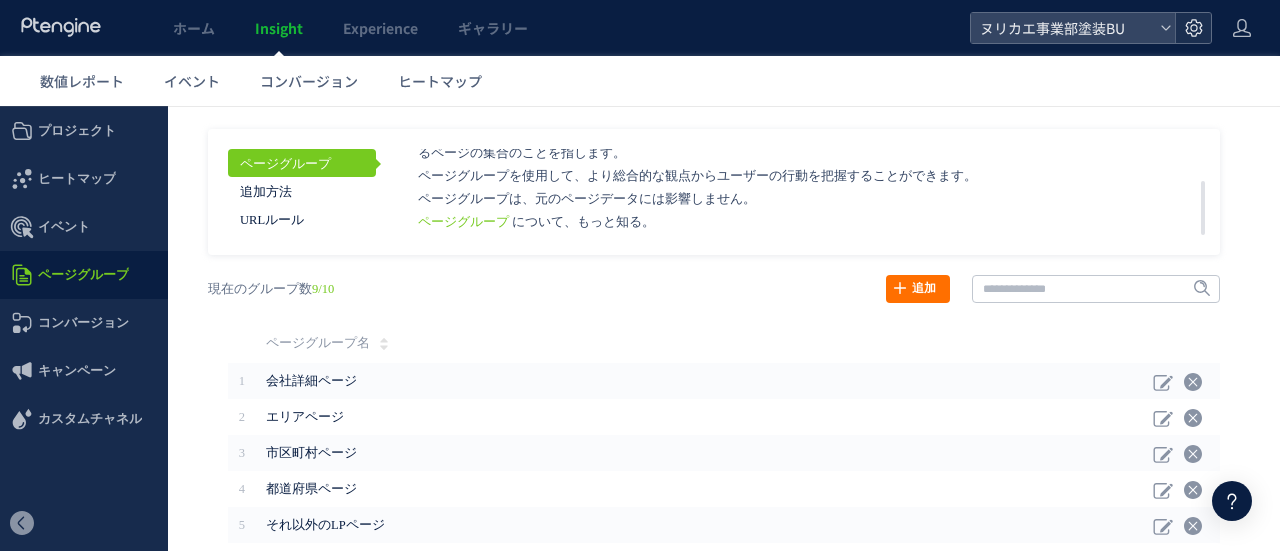 click 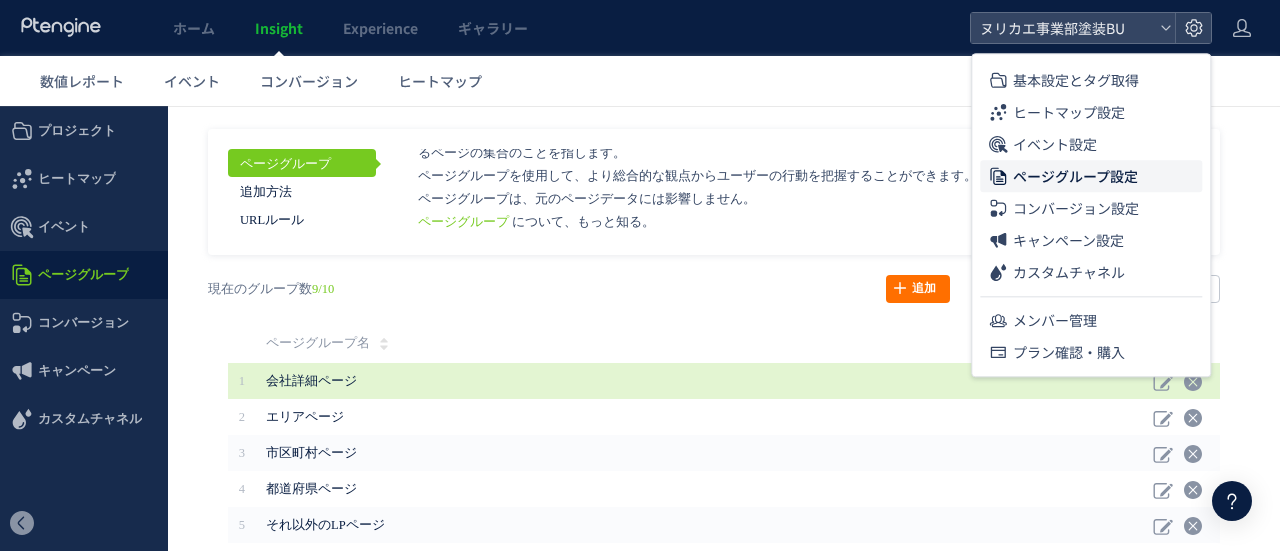 click on "会社詳細ページ" at bounding box center [704, 381] 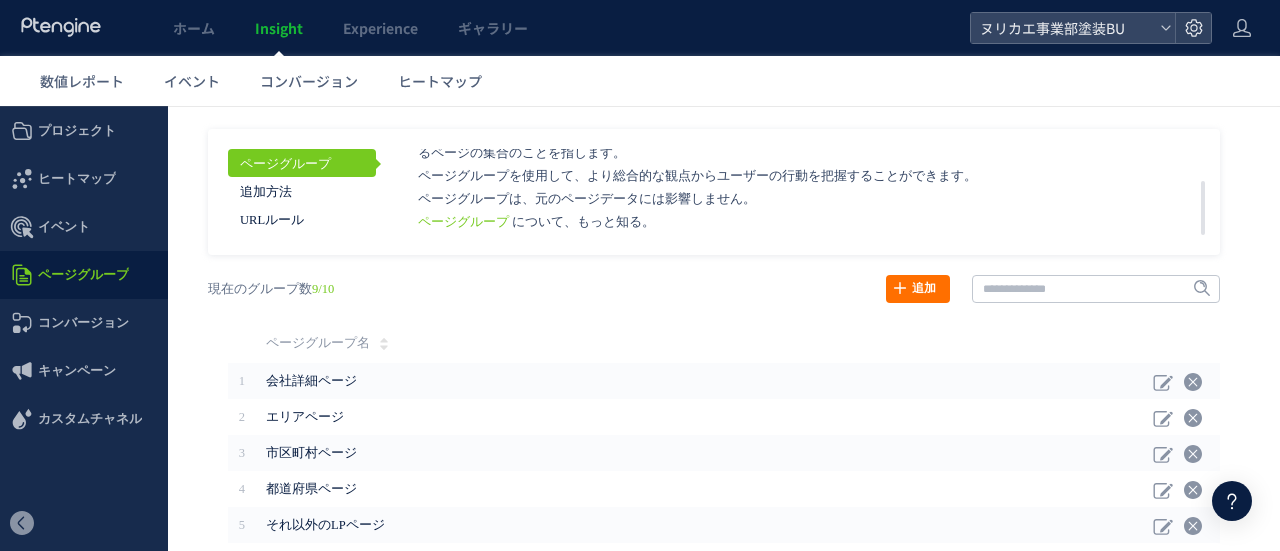drag, startPoint x: 1194, startPoint y: 131, endPoint x: 1238, endPoint y: 153, distance: 49.193497 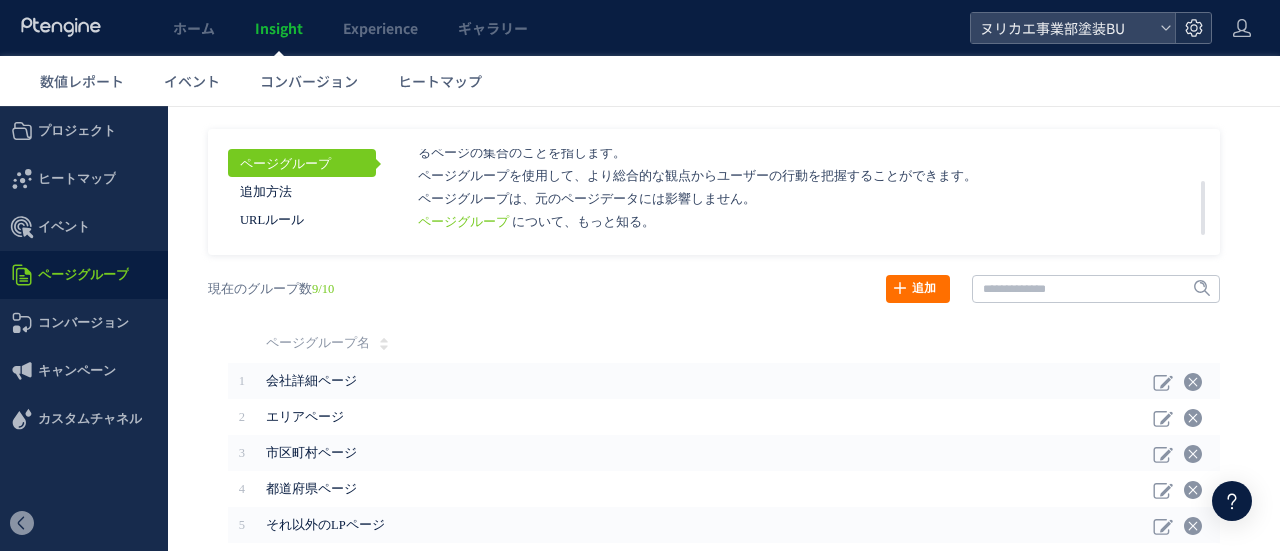 click 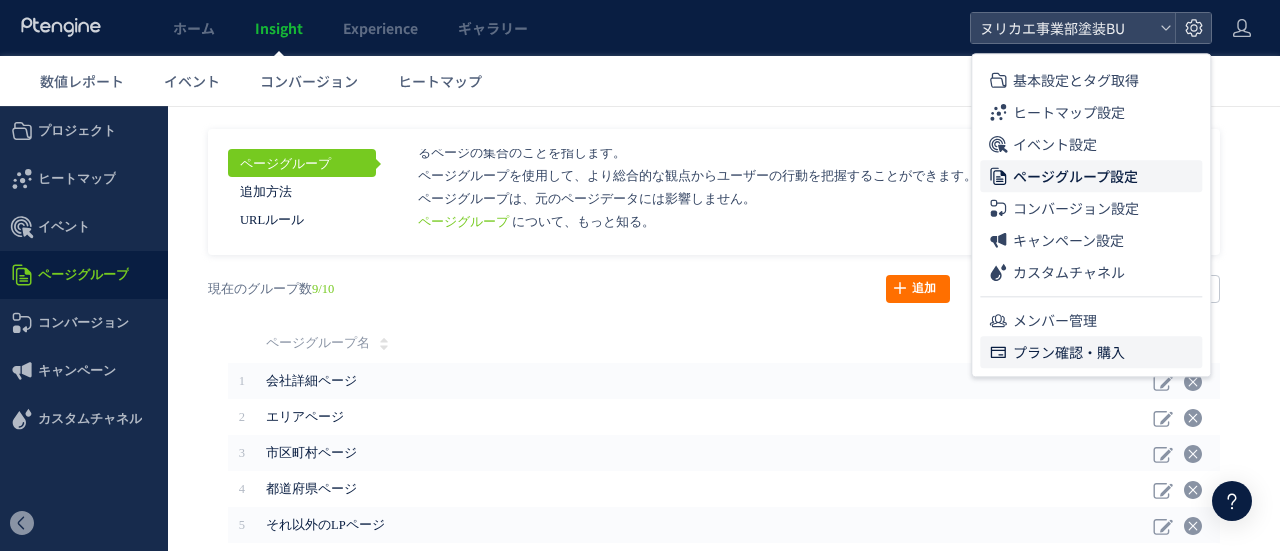 click on "プラン確認・購入" 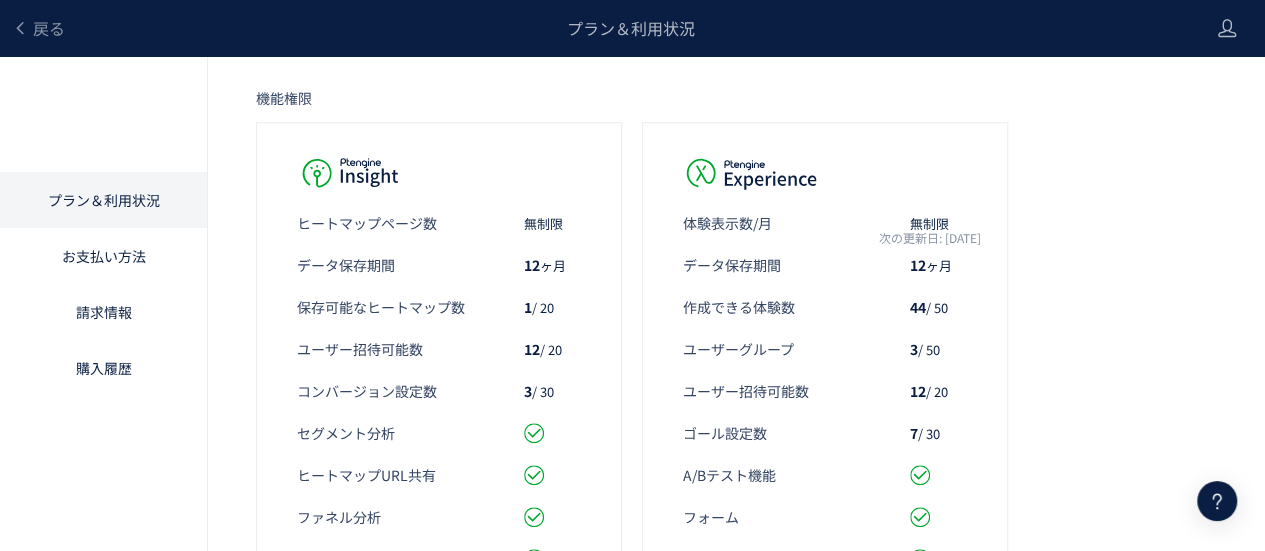 scroll, scrollTop: 874, scrollLeft: 0, axis: vertical 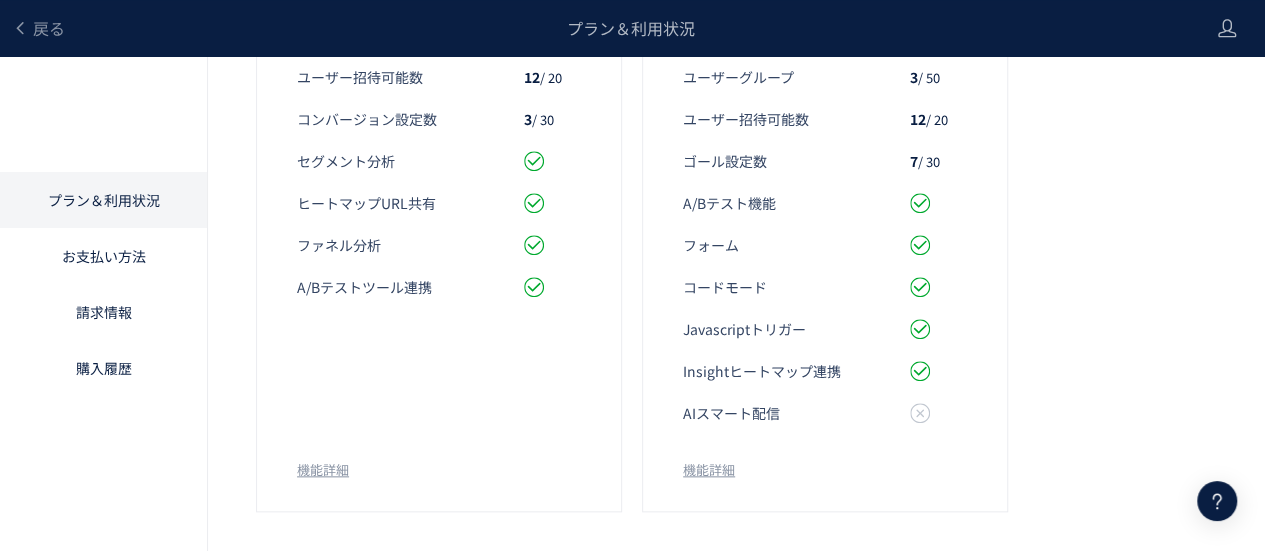 click on "ヒートマップページ数​ 無制限 データ保存期間 12  ヶ月 保存可能なヒートマップ数 1 / 20 ユーザー招待可能数 12 / 20 コンバージョン設定数 3 / 30 セグメント分析 ヒートマップURL共有 ファネル分析 A/Bテストツール連携 機能詳細" 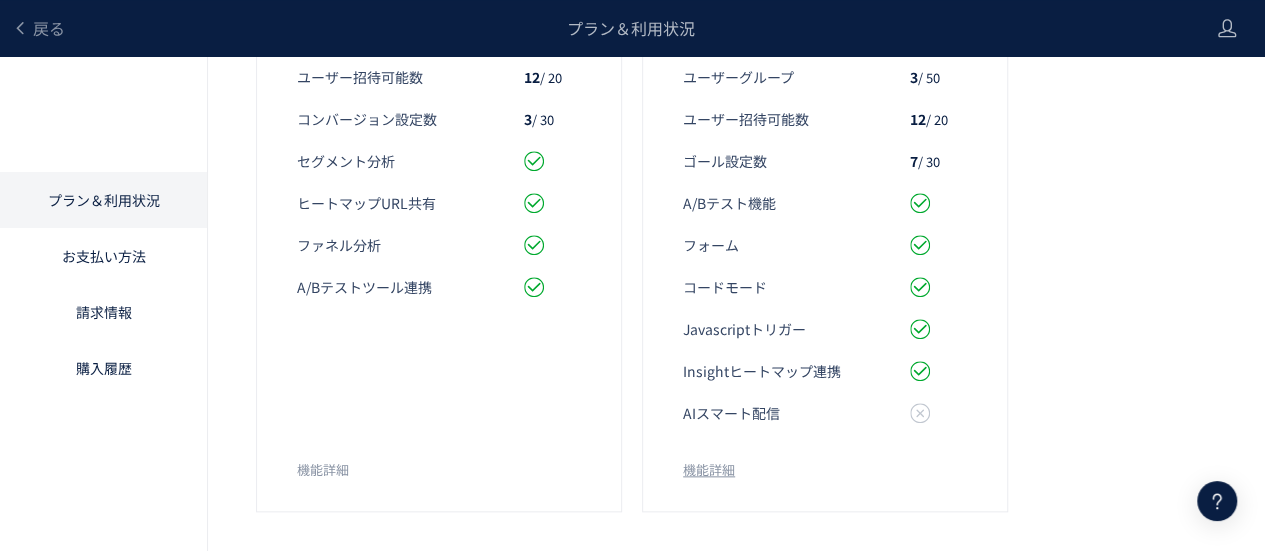 click on "機能詳細" 